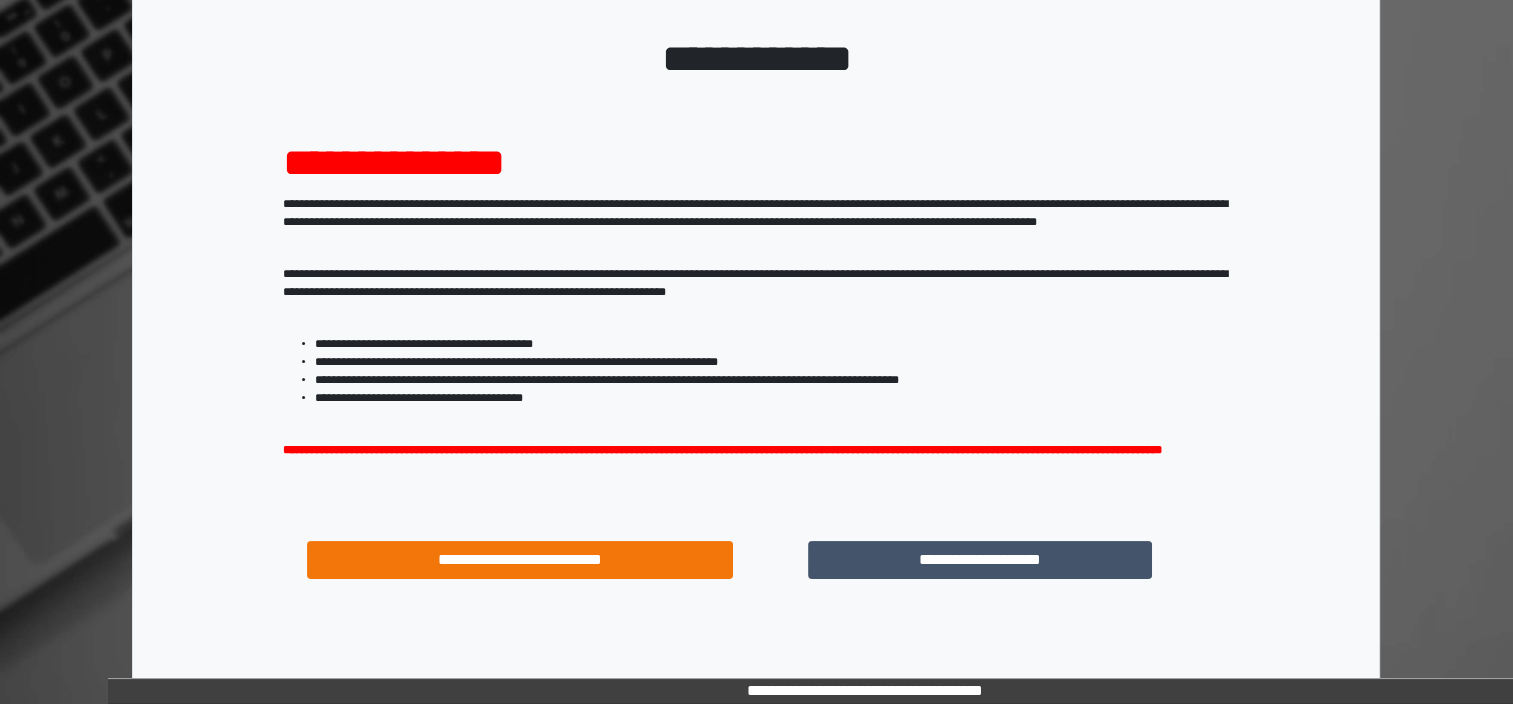 scroll, scrollTop: 205, scrollLeft: 0, axis: vertical 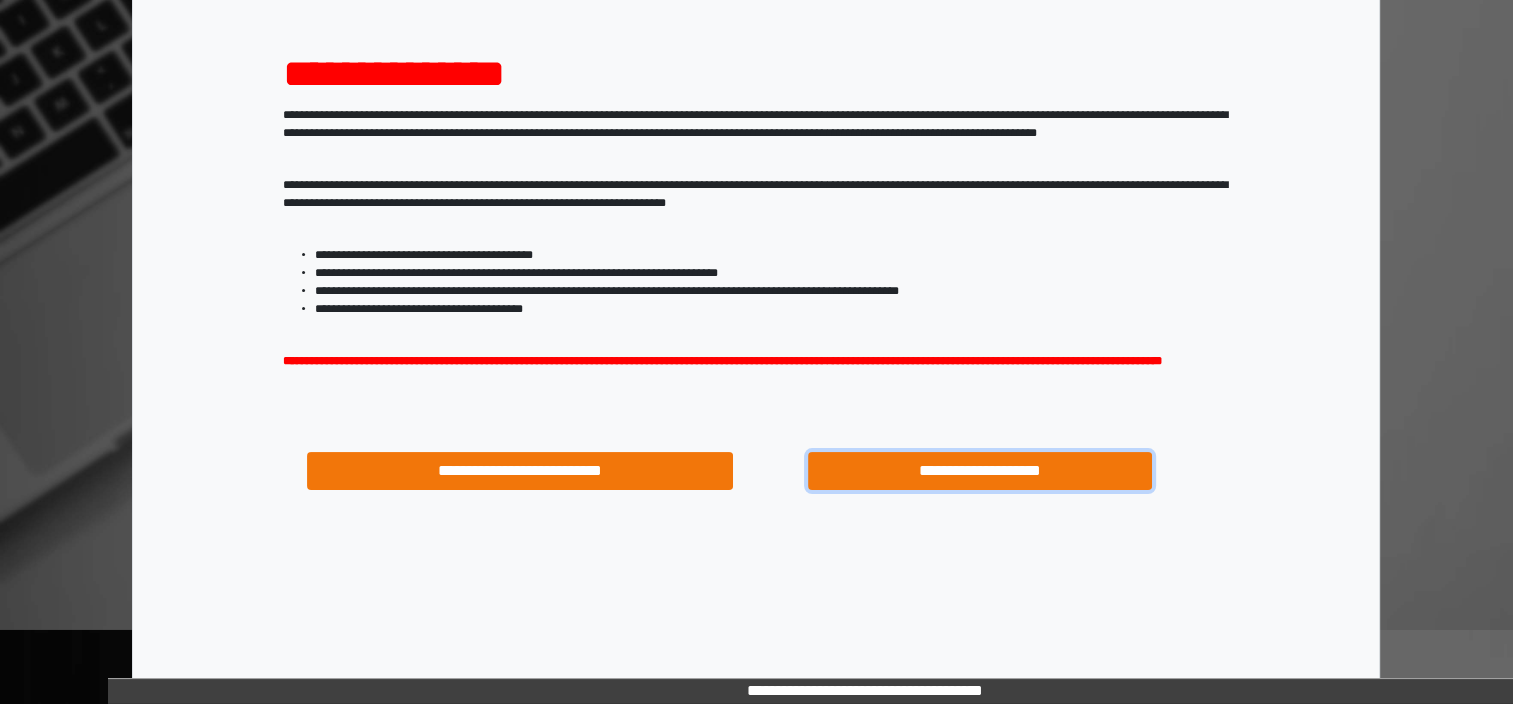 click on "**********" at bounding box center (980, 471) 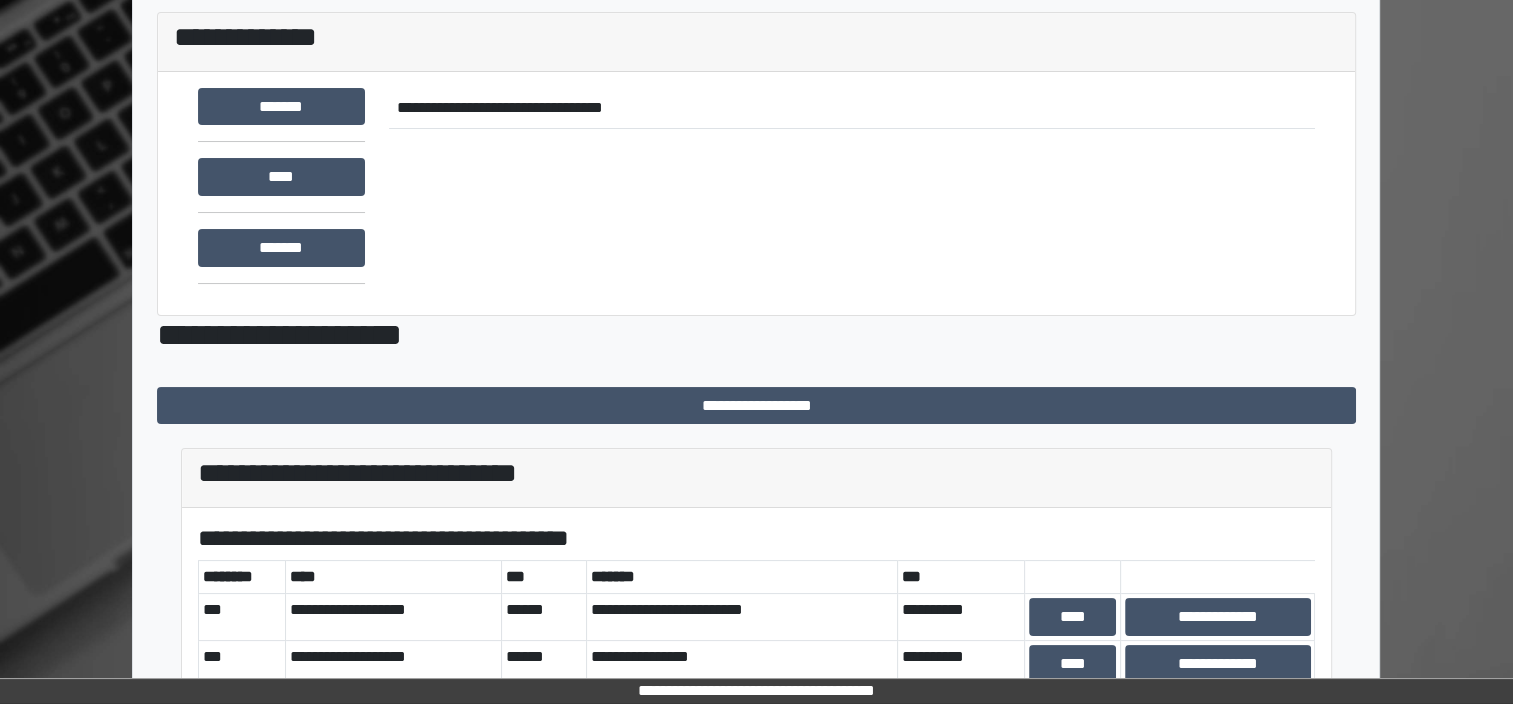scroll, scrollTop: 0, scrollLeft: 0, axis: both 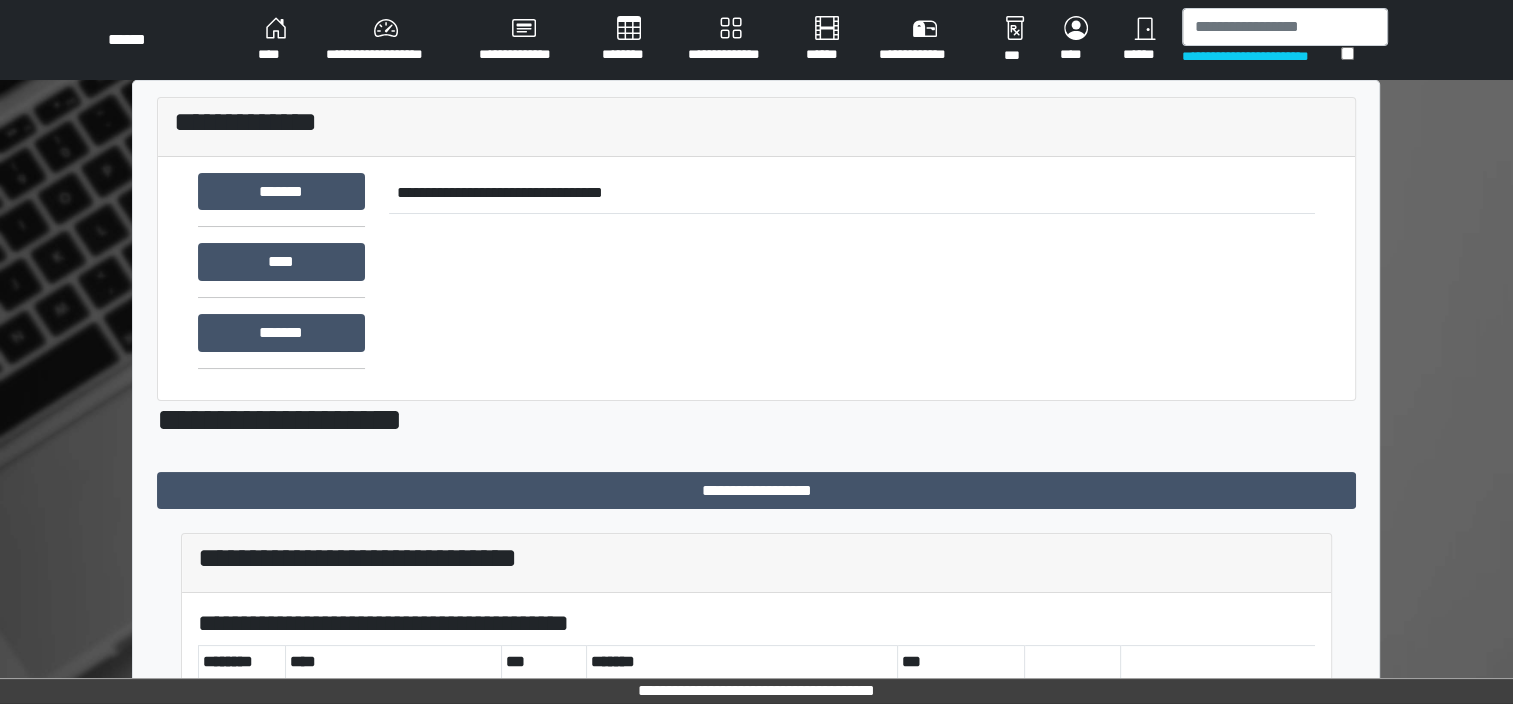 click on "********" at bounding box center (629, 40) 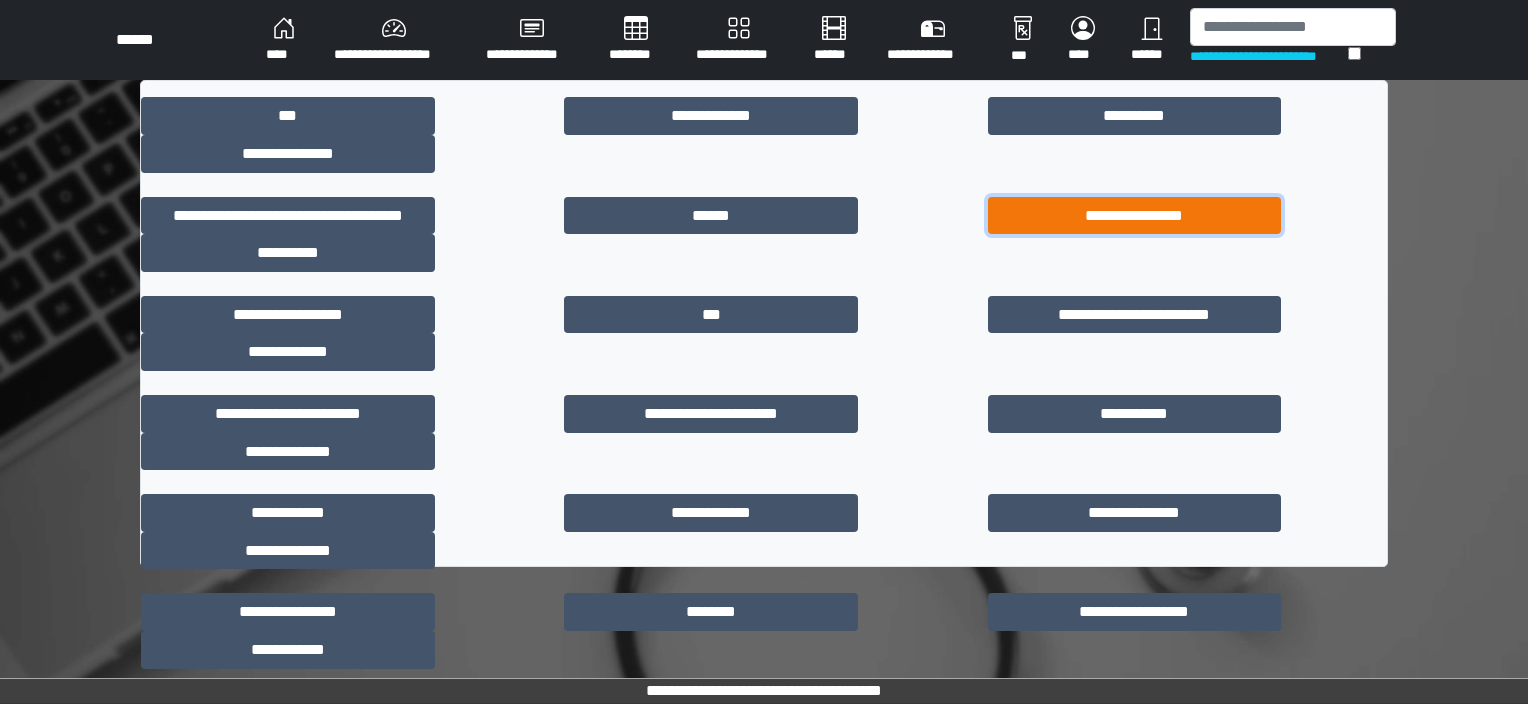 click on "**********" at bounding box center (1135, 216) 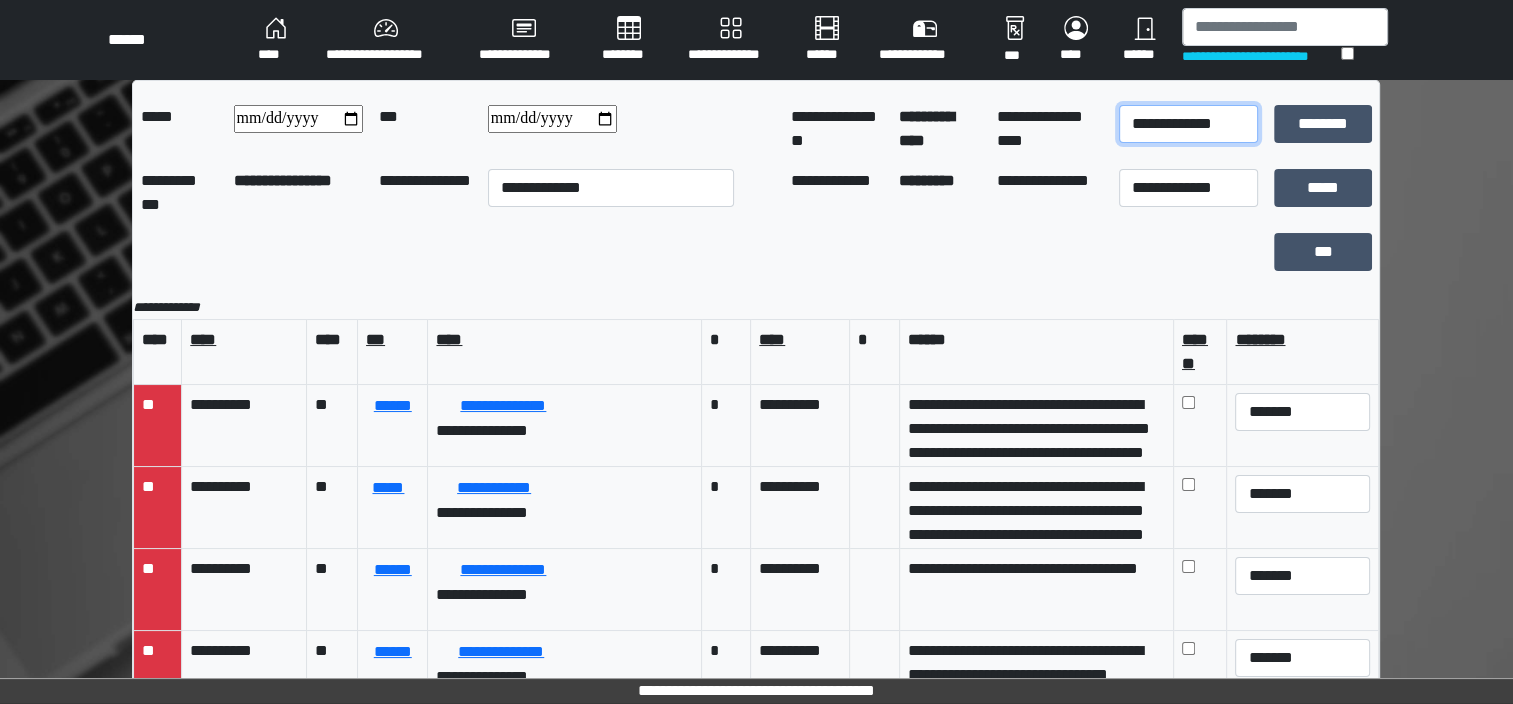 click on "**********" at bounding box center [1188, 124] 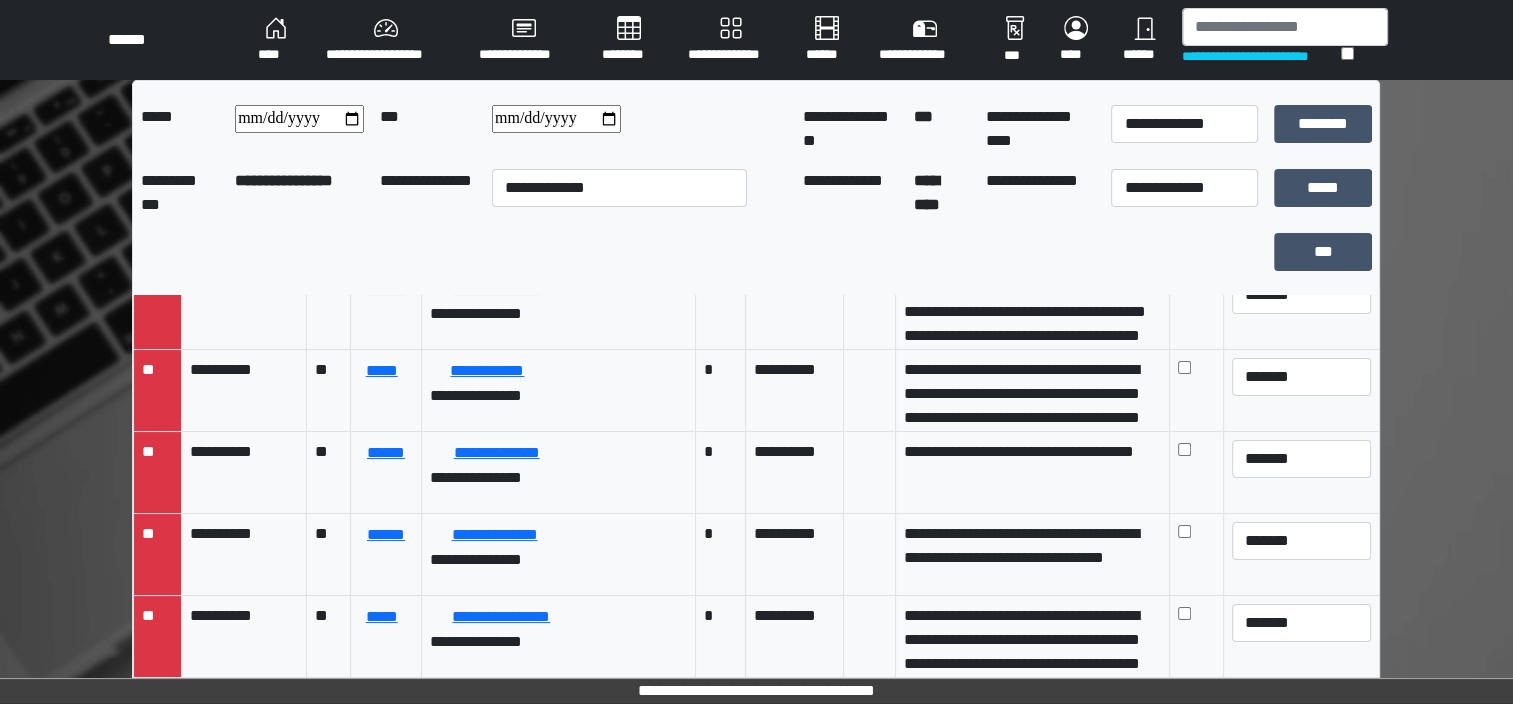 scroll, scrollTop: 241, scrollLeft: 0, axis: vertical 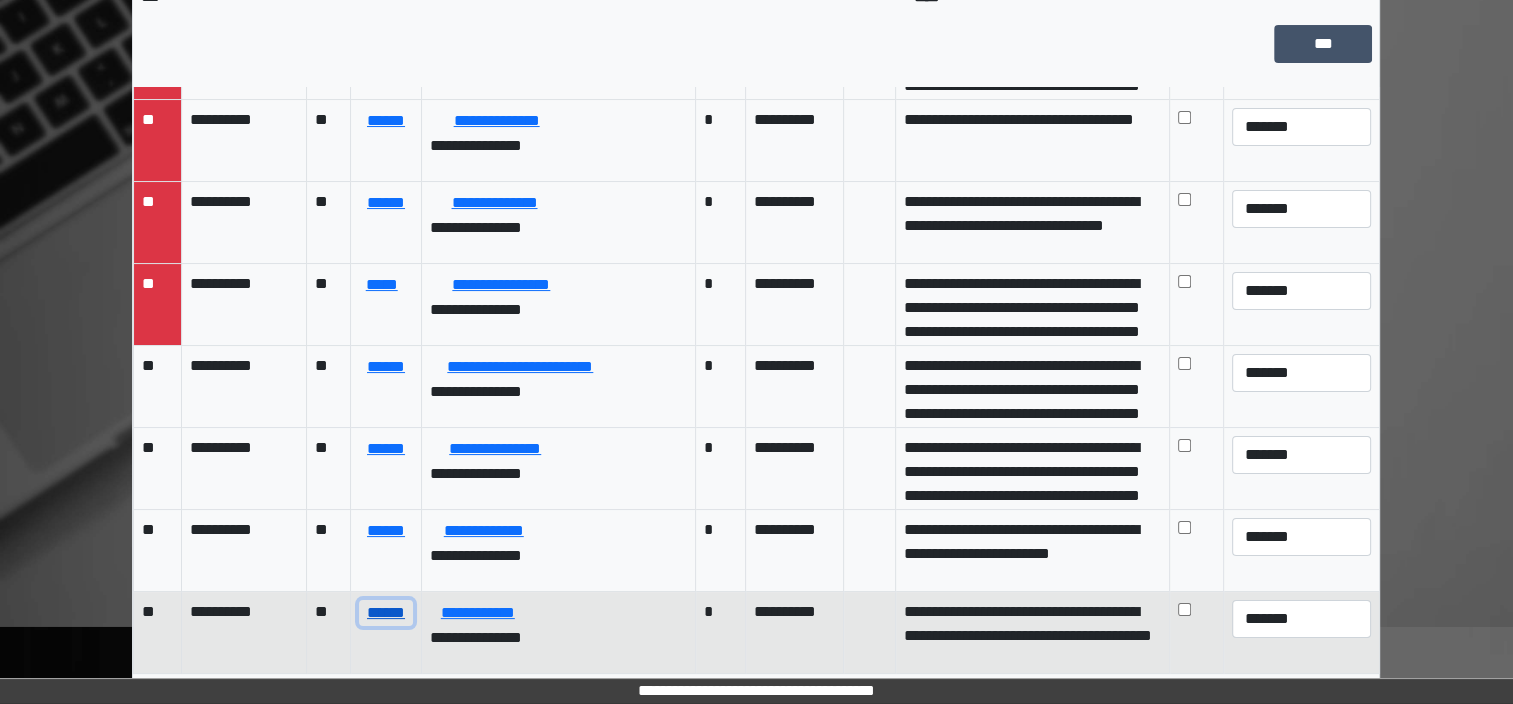 click on "******" at bounding box center (385, 613) 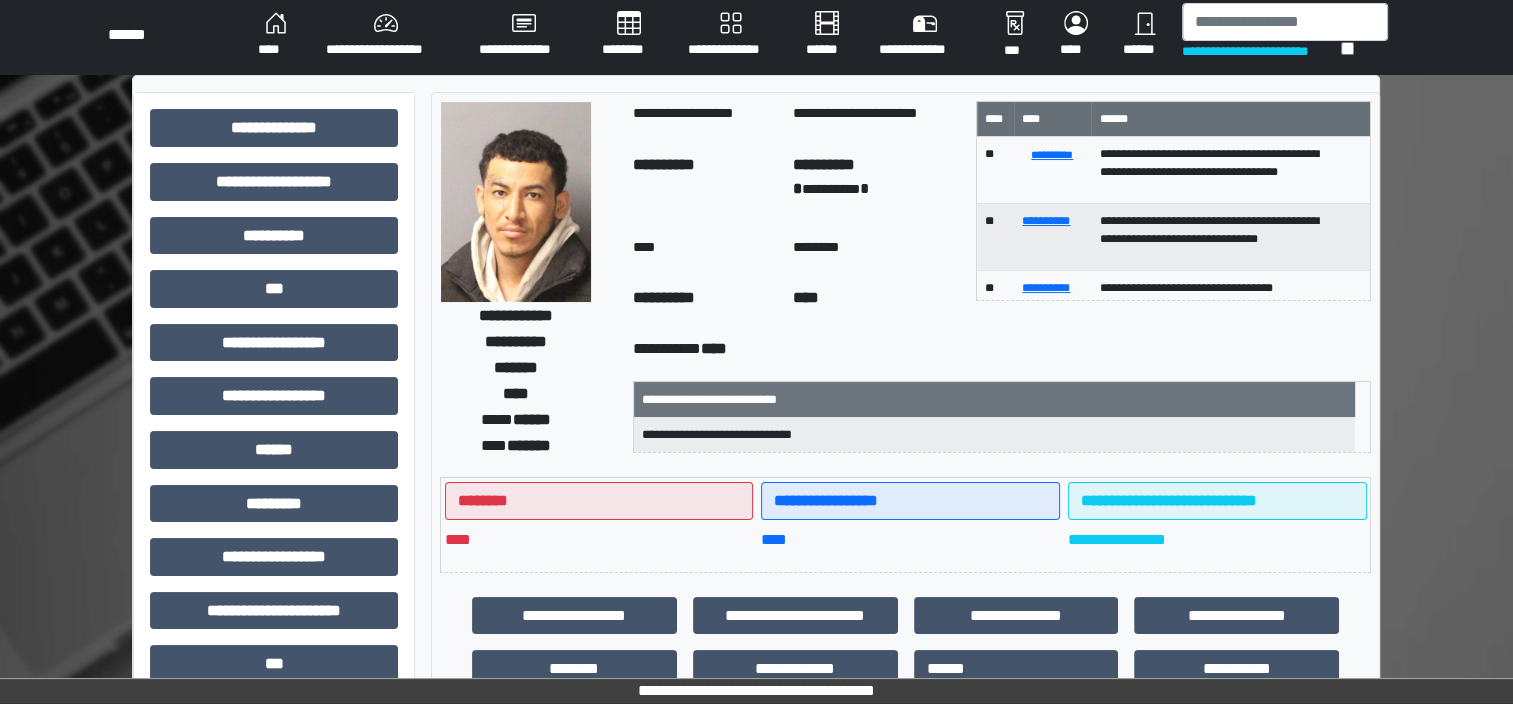 scroll, scrollTop: 0, scrollLeft: 0, axis: both 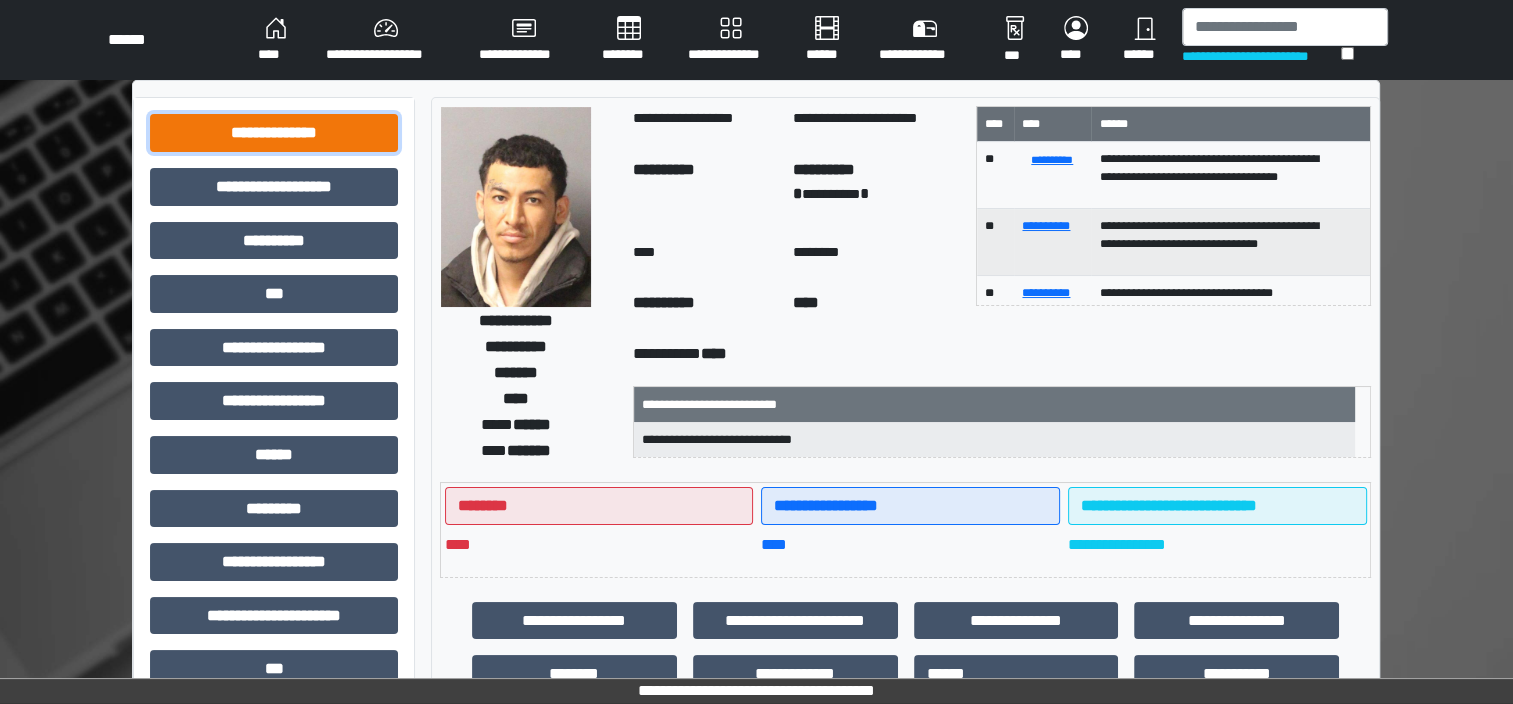 click on "**********" at bounding box center (274, 133) 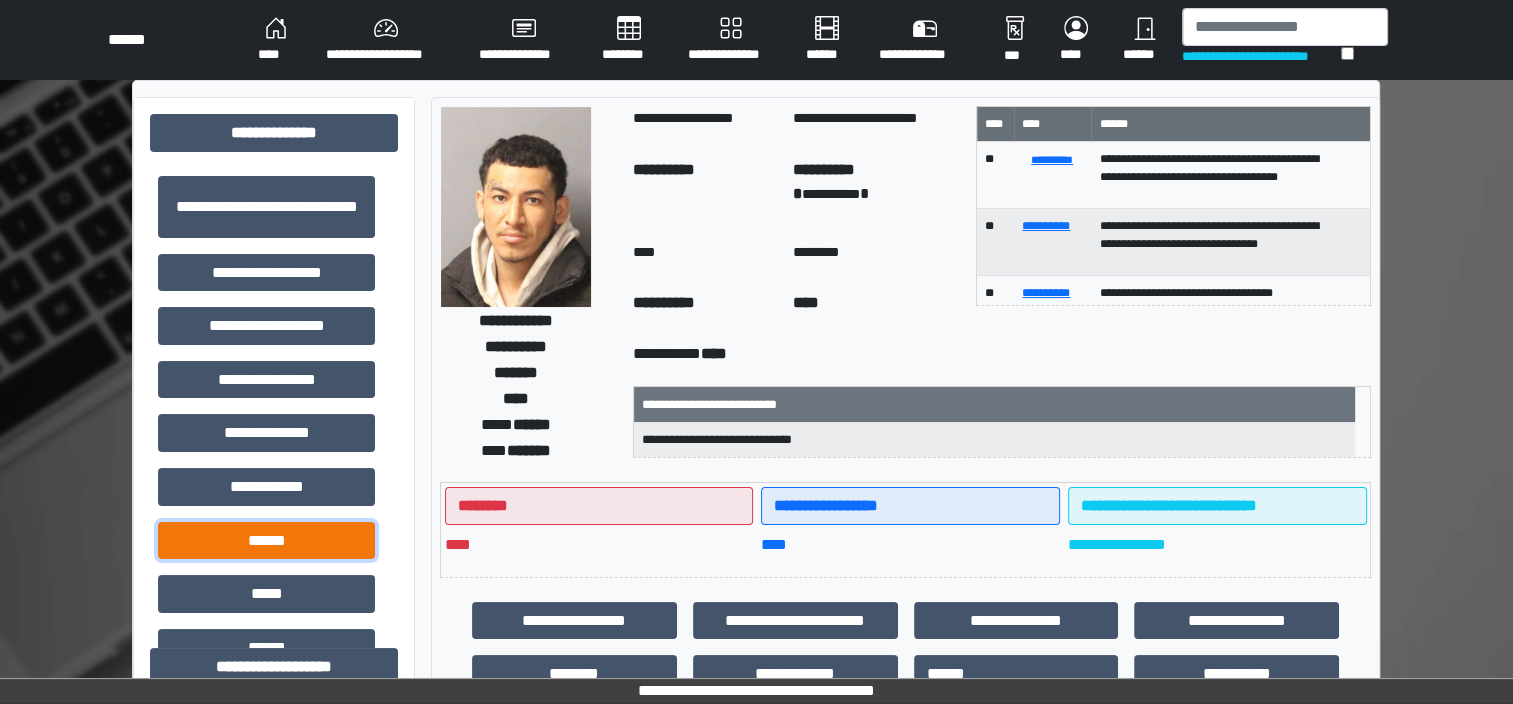 click on "******" at bounding box center (266, 541) 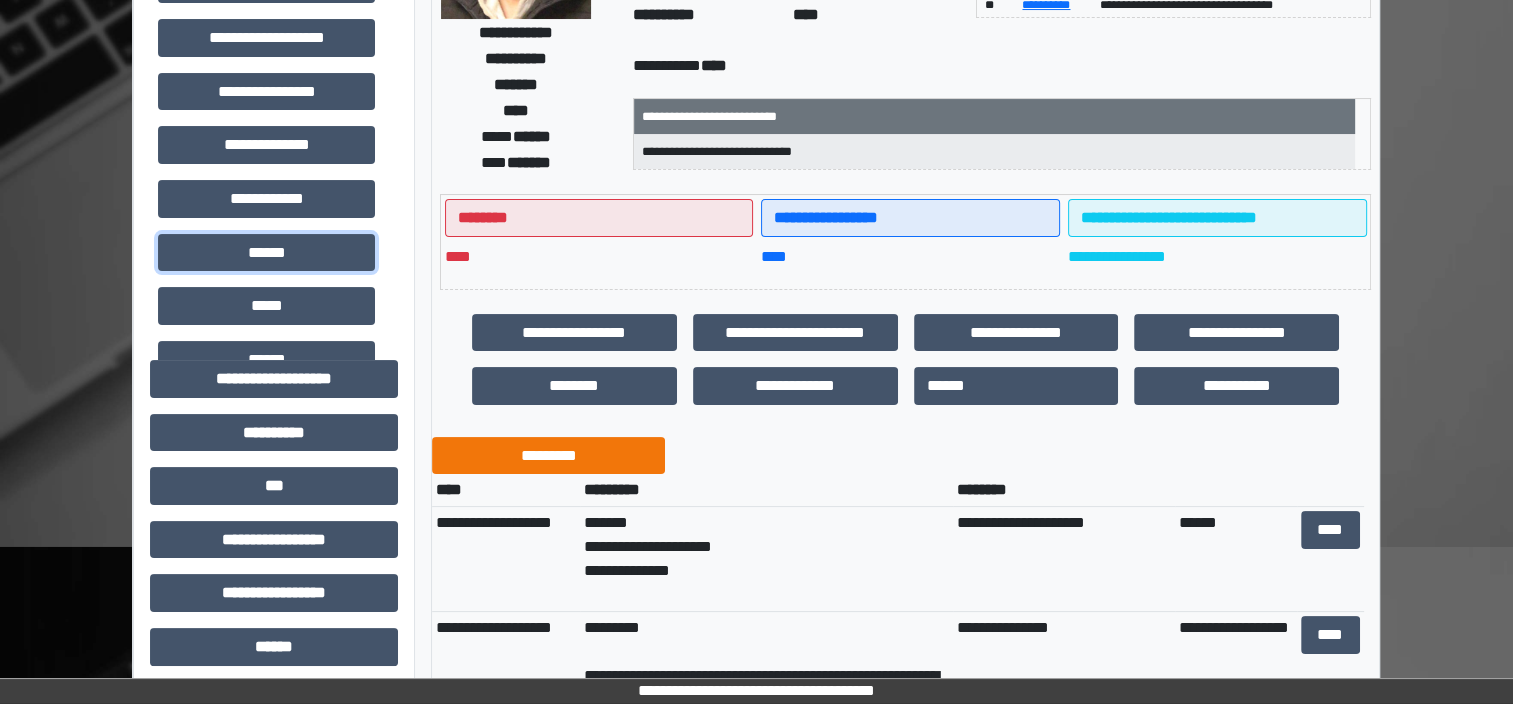 scroll, scrollTop: 300, scrollLeft: 0, axis: vertical 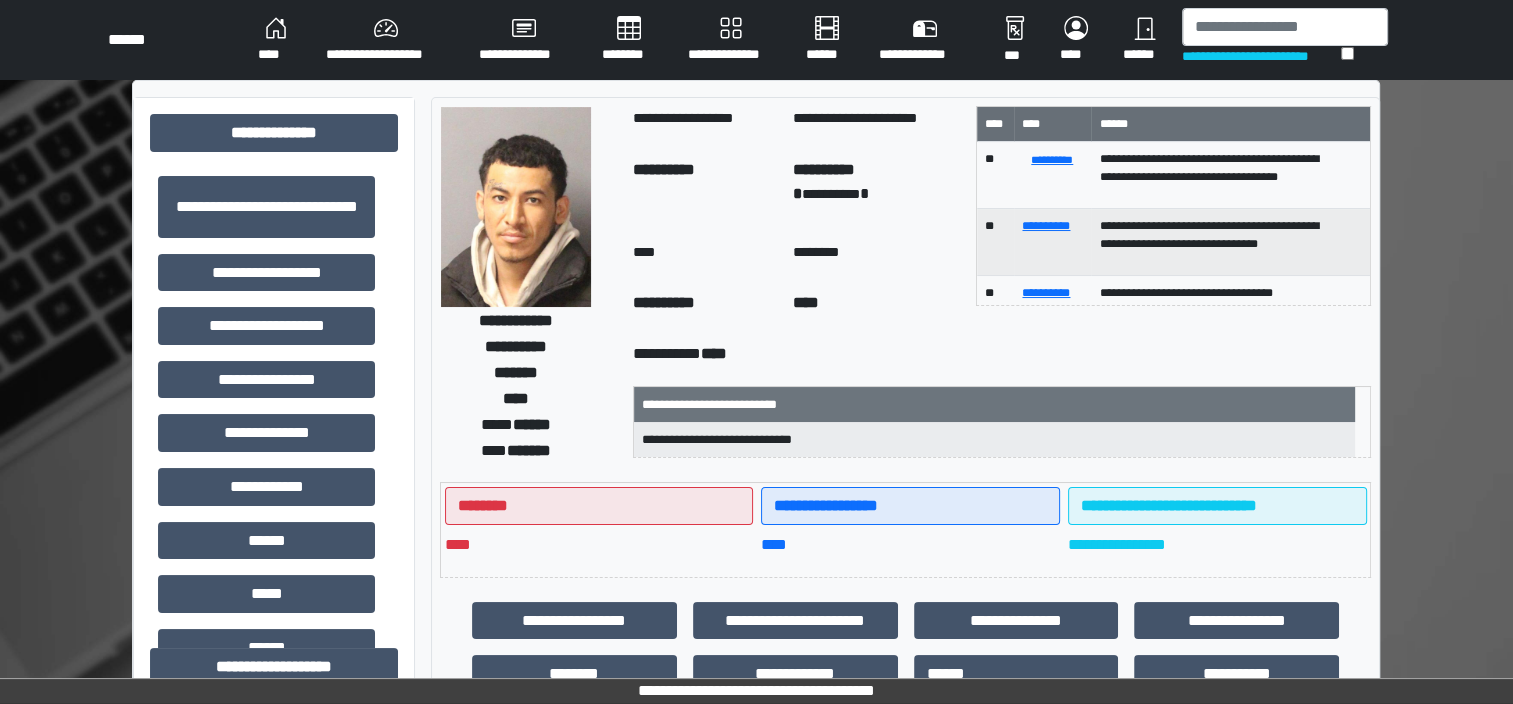 click on "********" at bounding box center [629, 40] 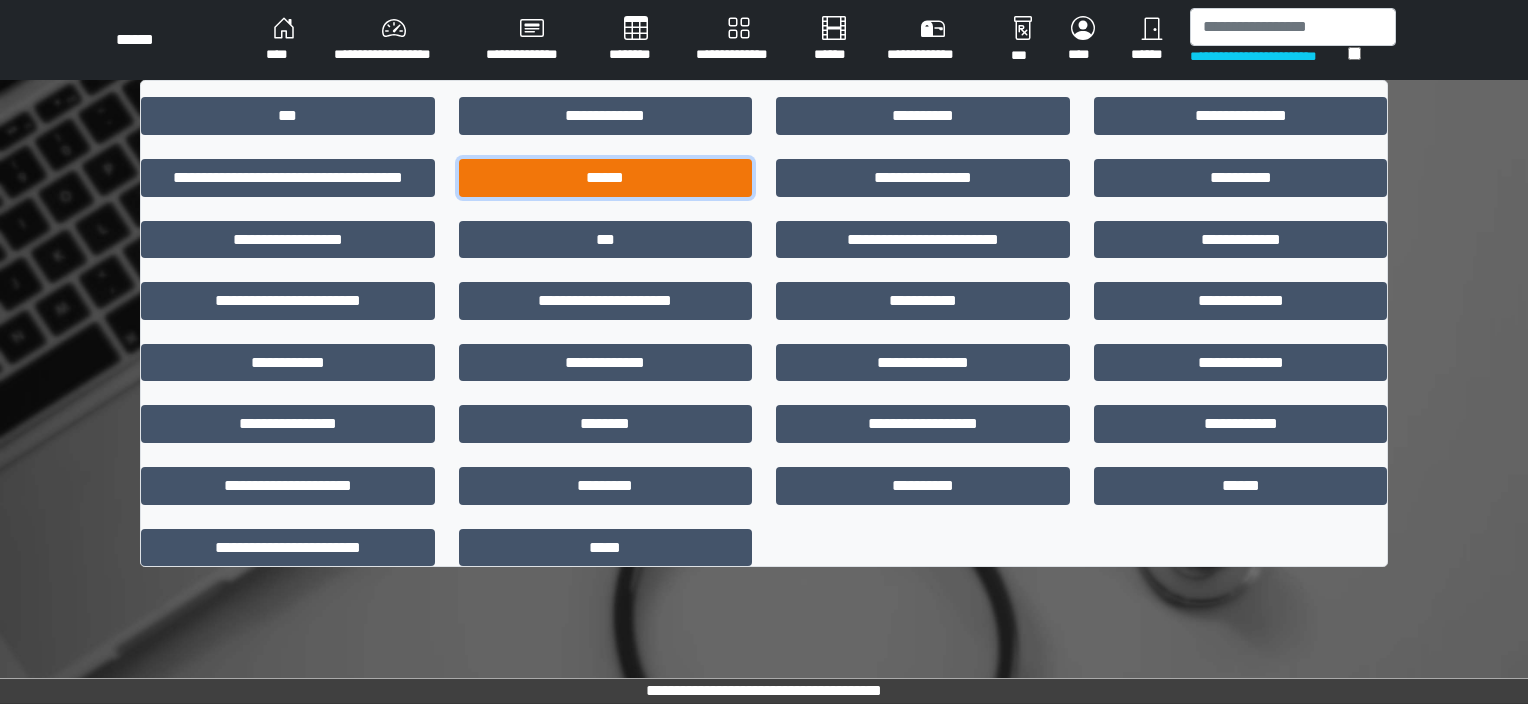 click on "******" at bounding box center (606, 178) 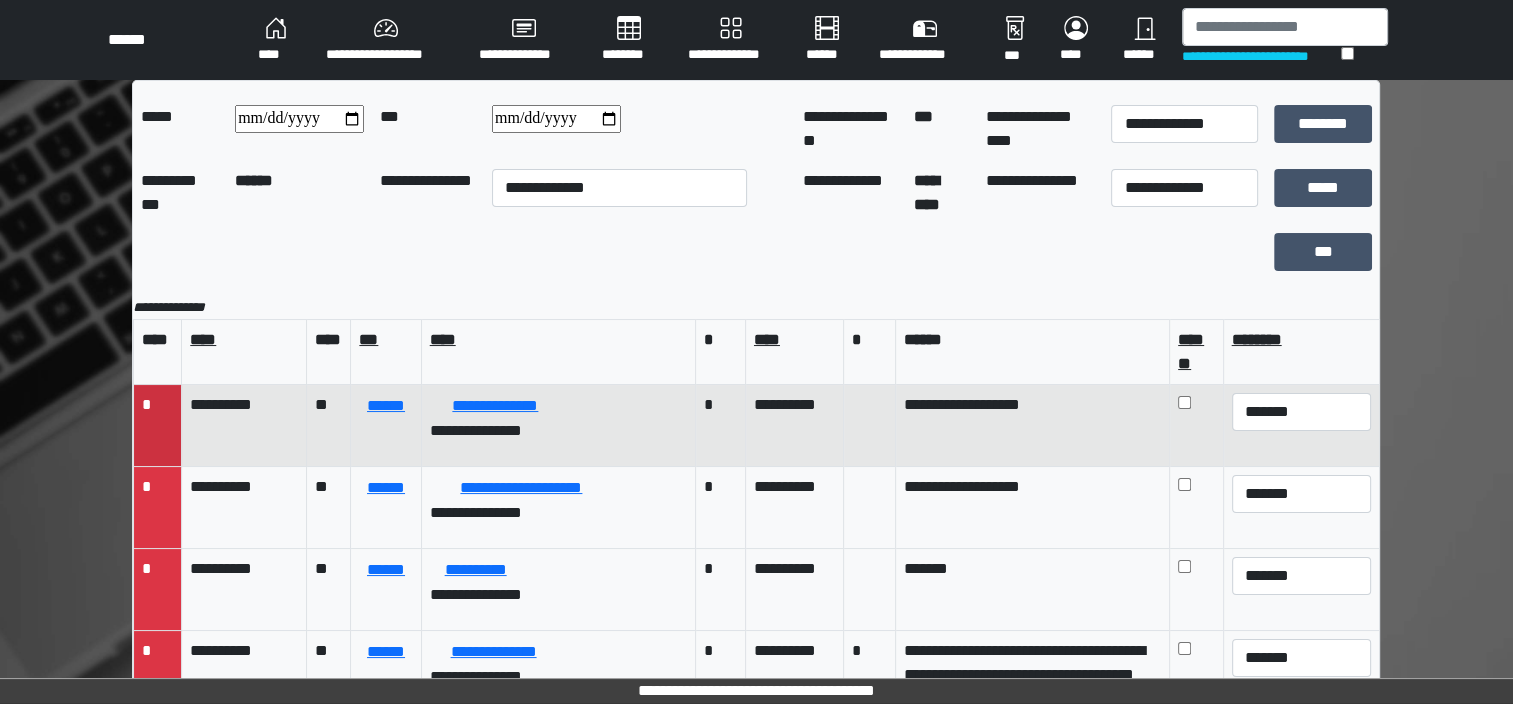 scroll, scrollTop: 100, scrollLeft: 0, axis: vertical 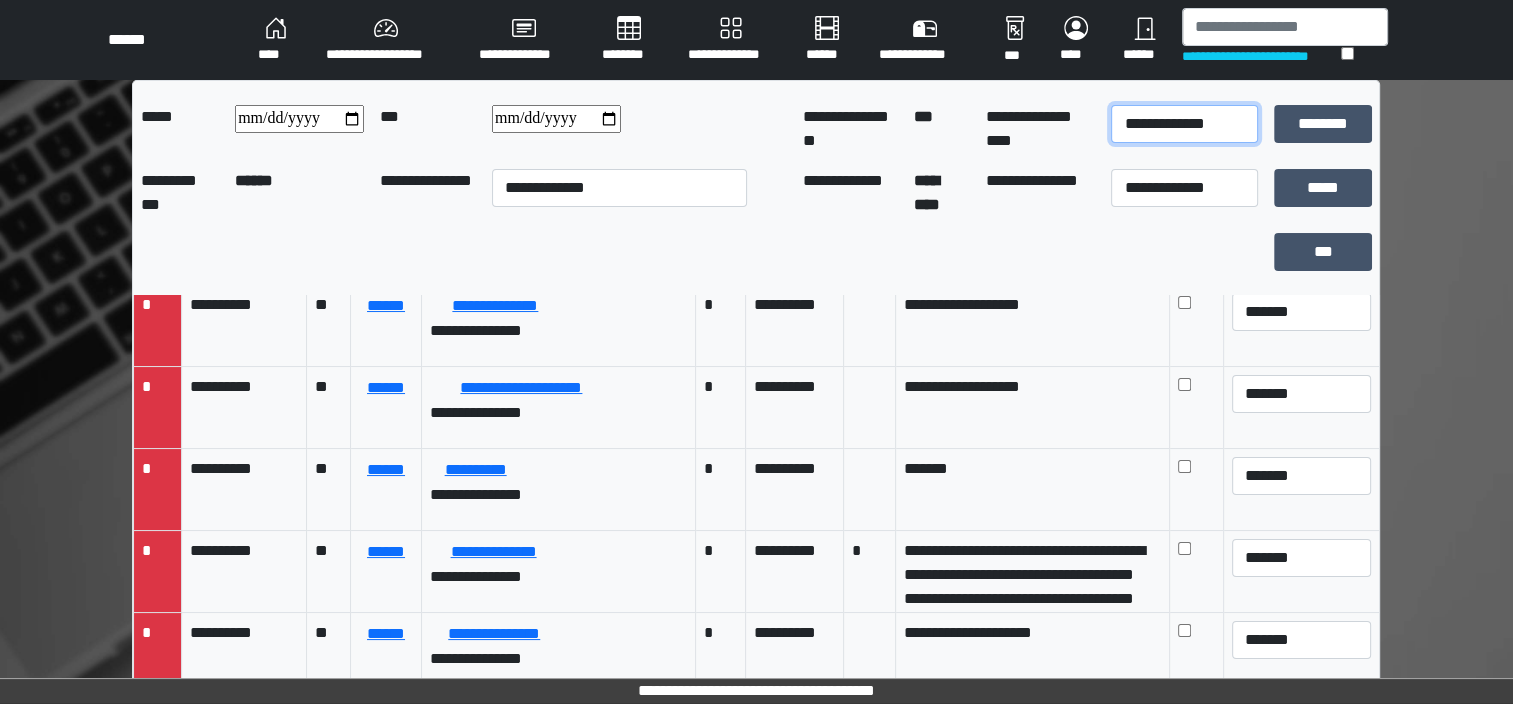 click on "**********" at bounding box center (1184, 124) 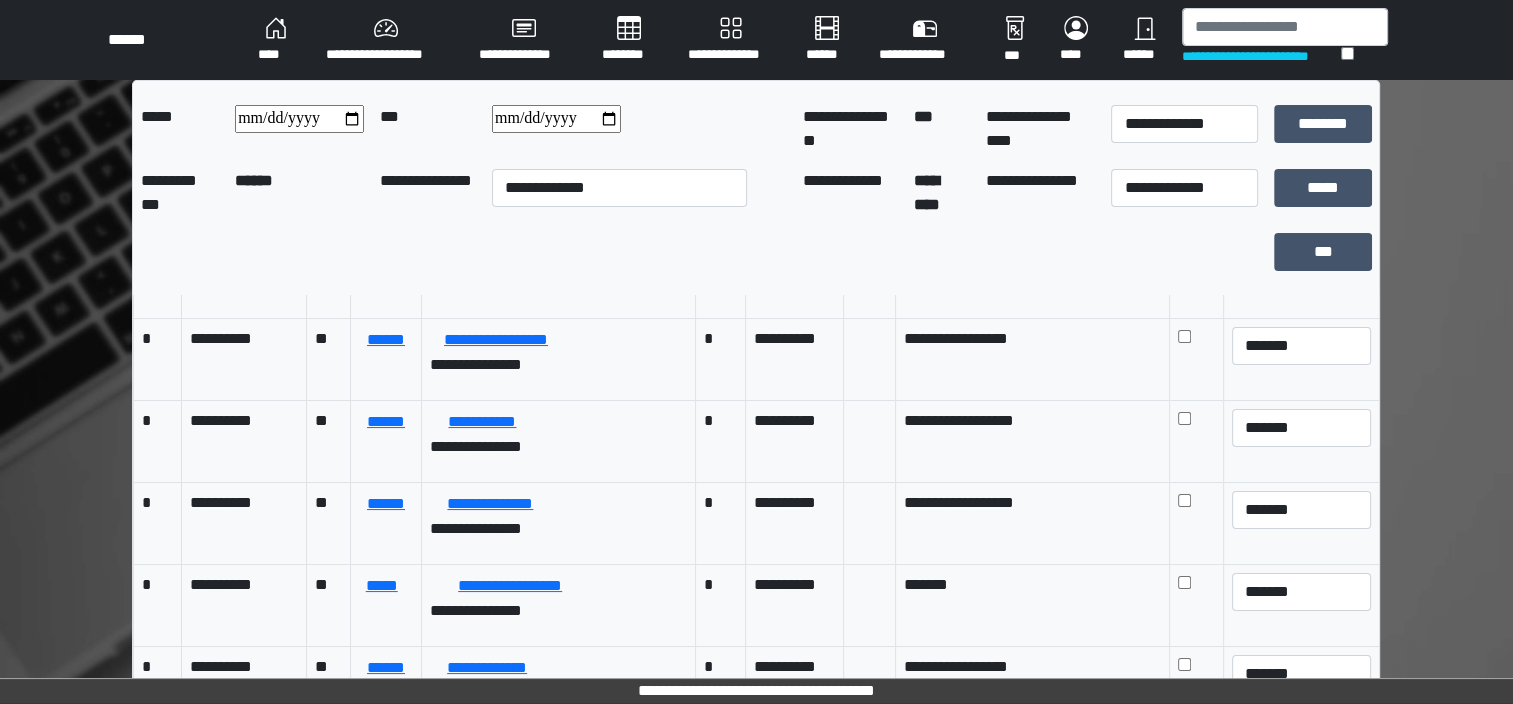 scroll, scrollTop: 12100, scrollLeft: 0, axis: vertical 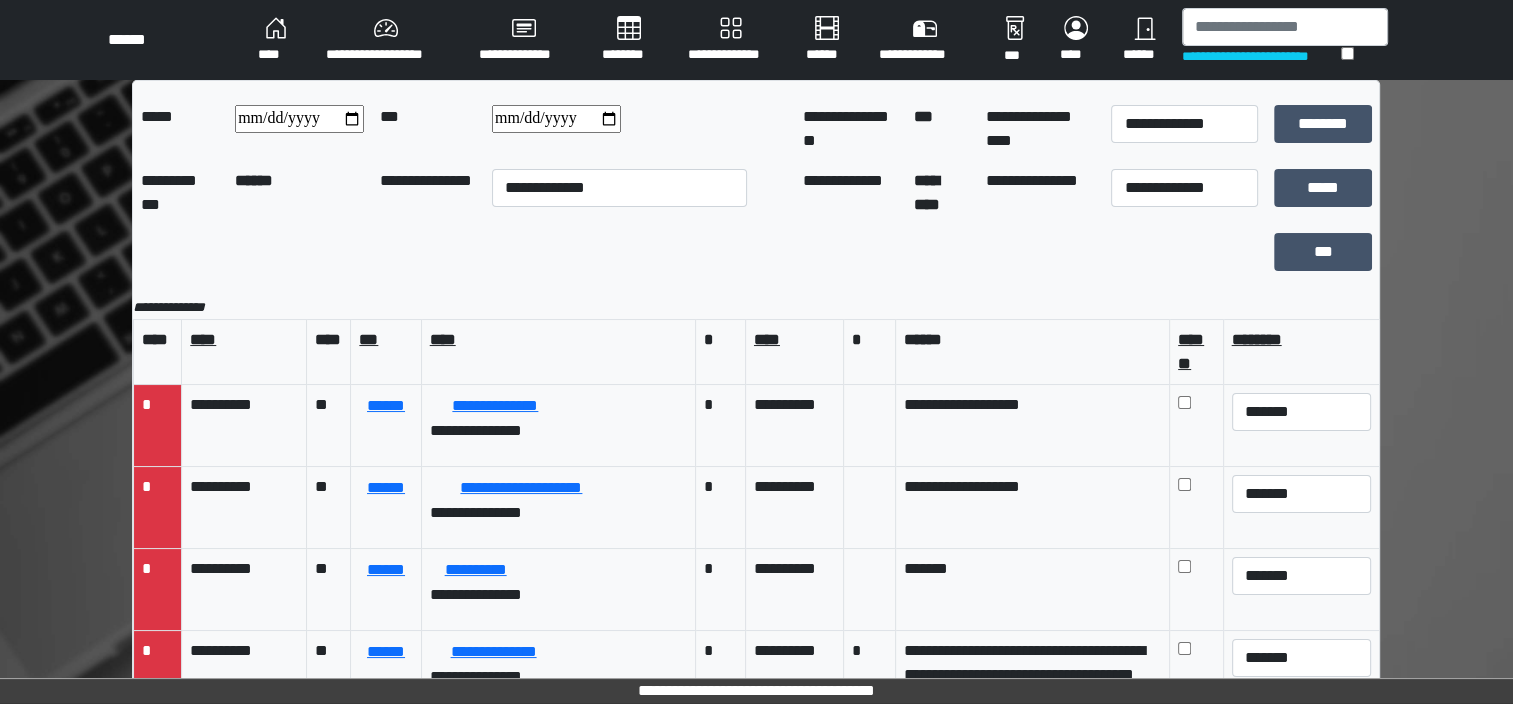 click on "********" at bounding box center [629, 40] 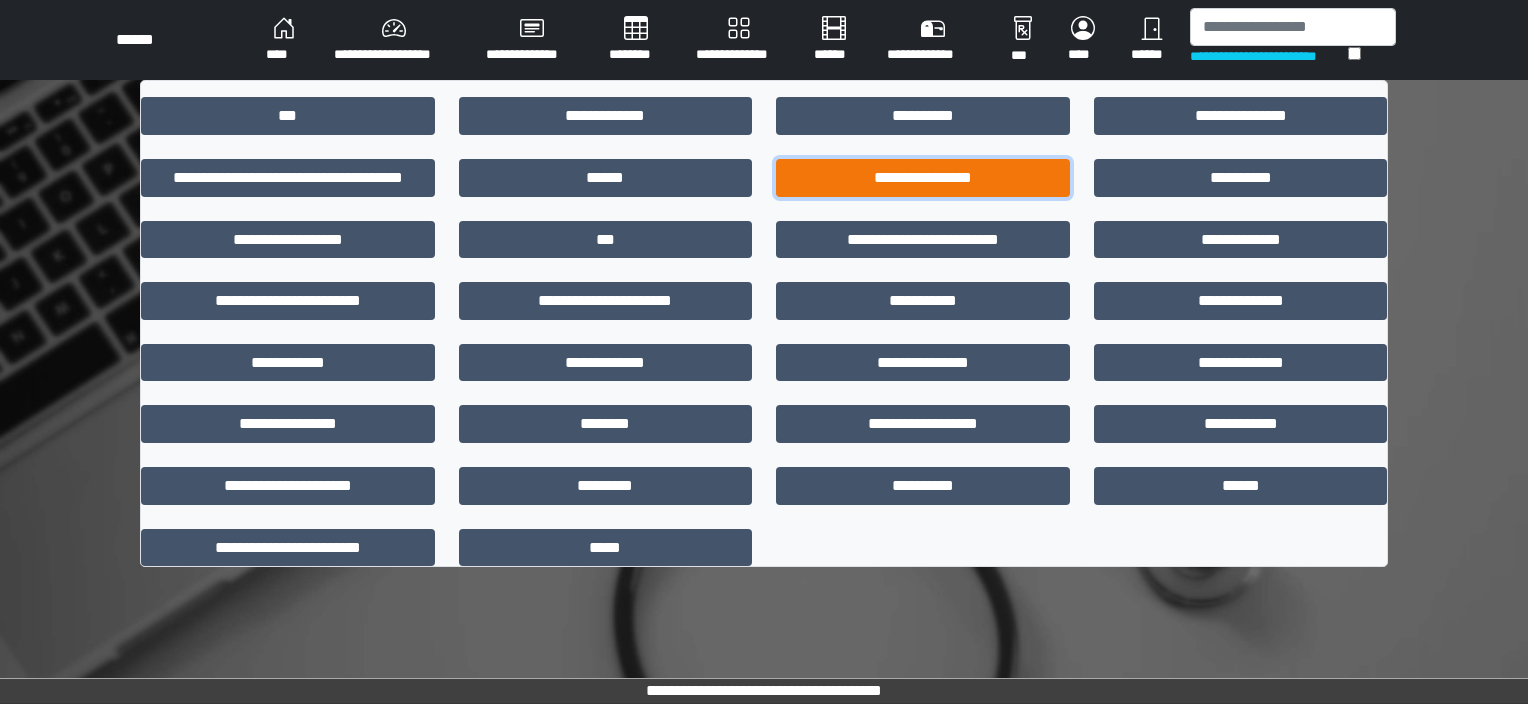 click on "**********" at bounding box center [923, 178] 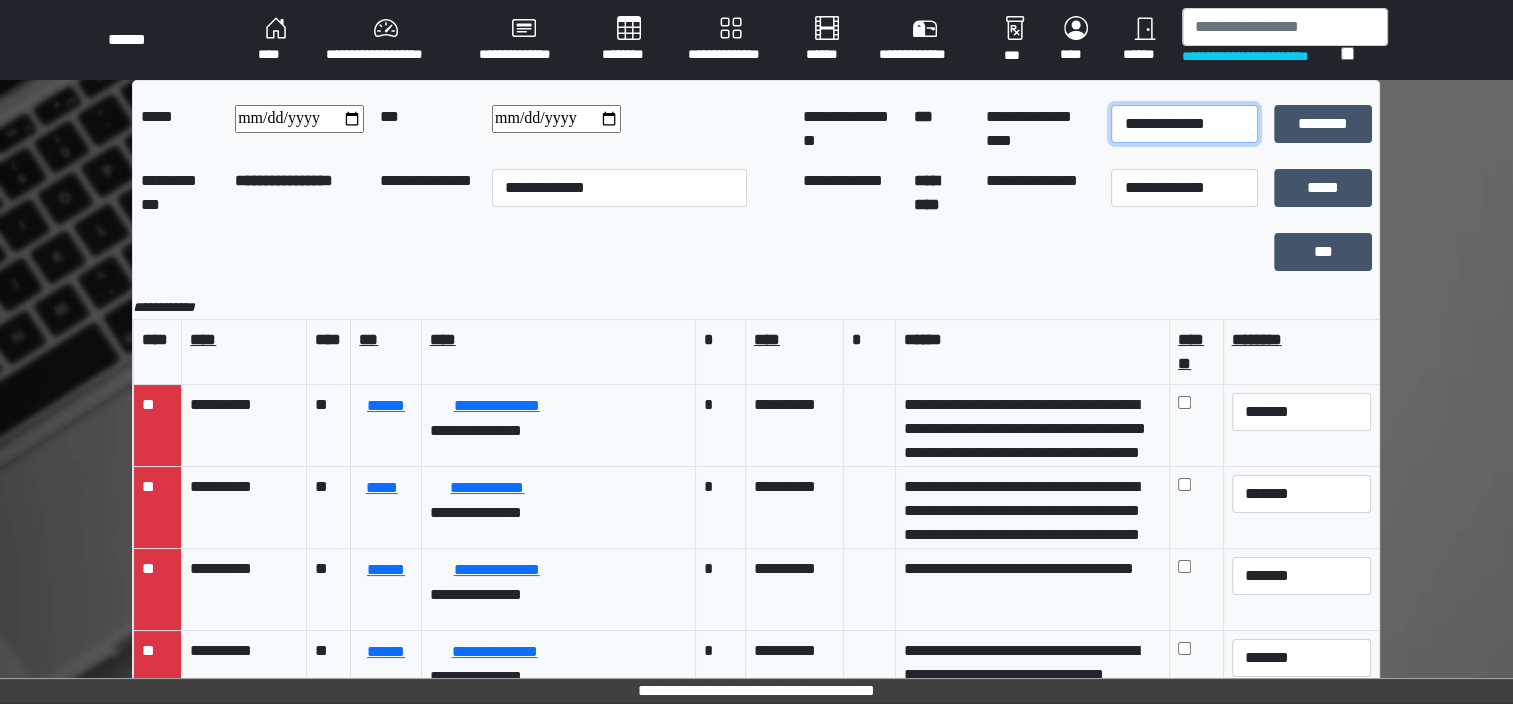 click on "**********" at bounding box center (1184, 124) 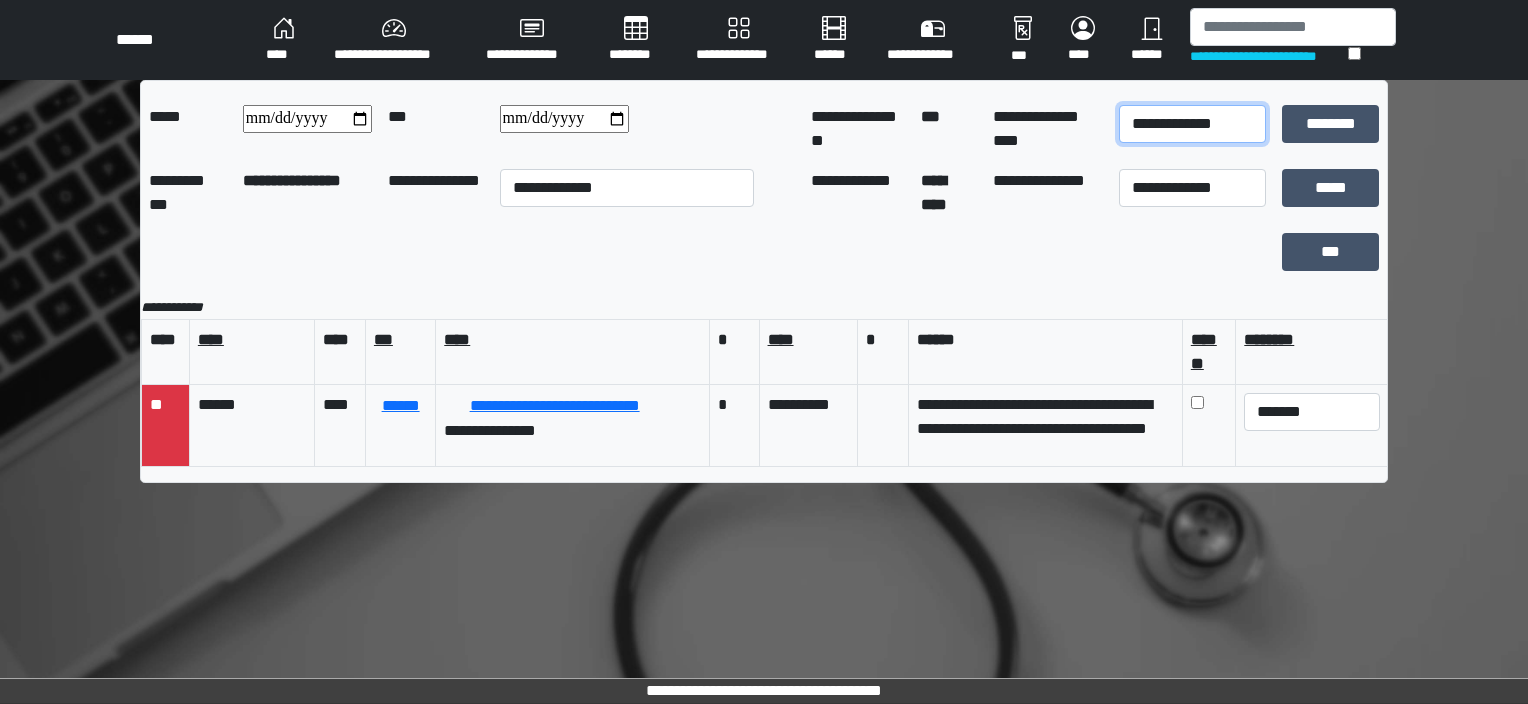 click on "**********" at bounding box center [1192, 124] 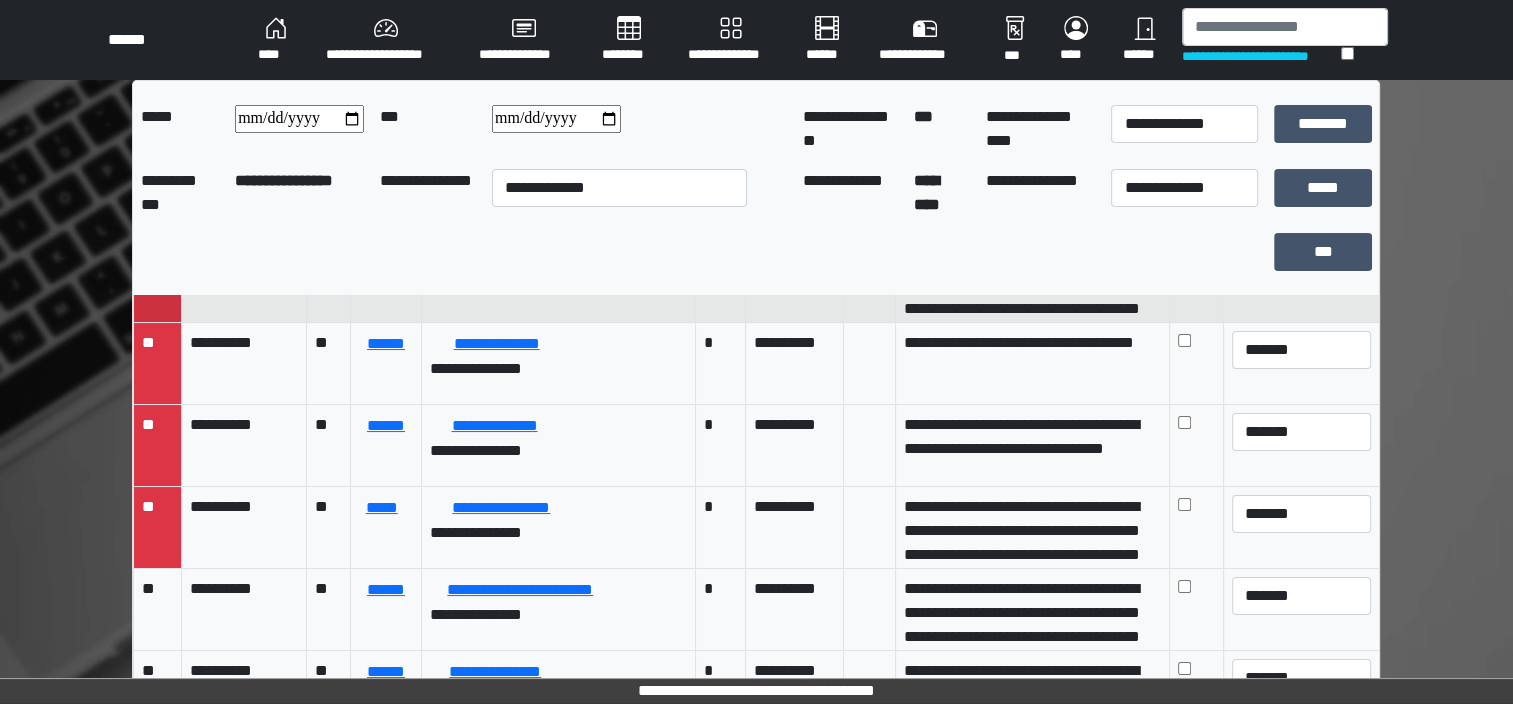 scroll, scrollTop: 241, scrollLeft: 0, axis: vertical 